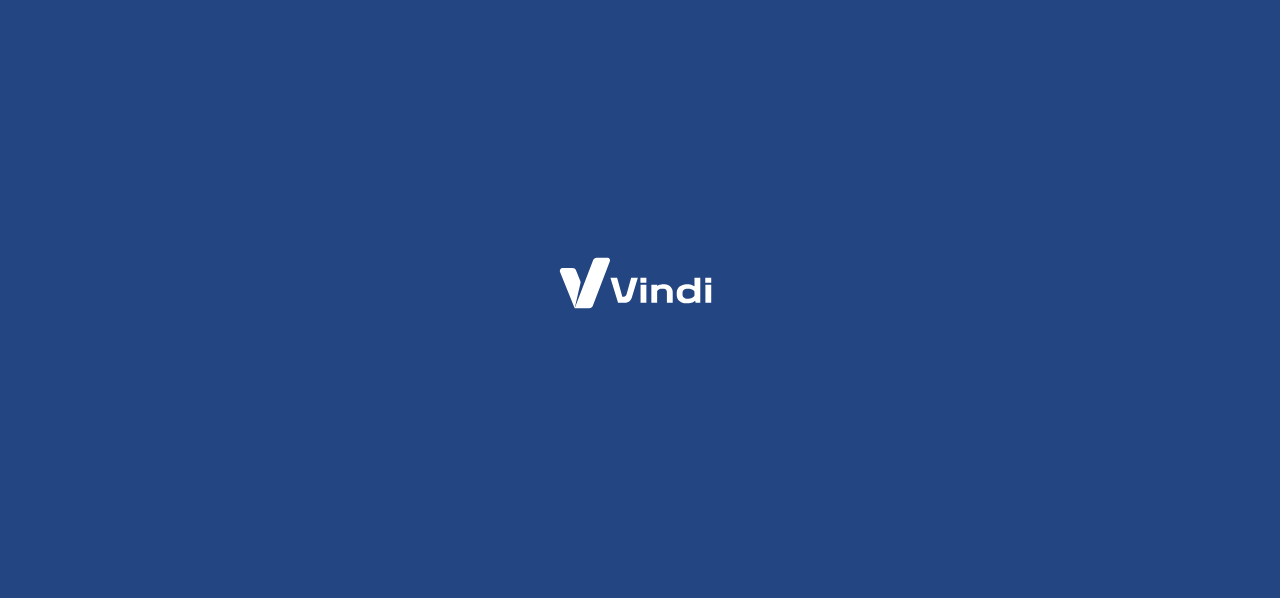 scroll, scrollTop: 0, scrollLeft: 0, axis: both 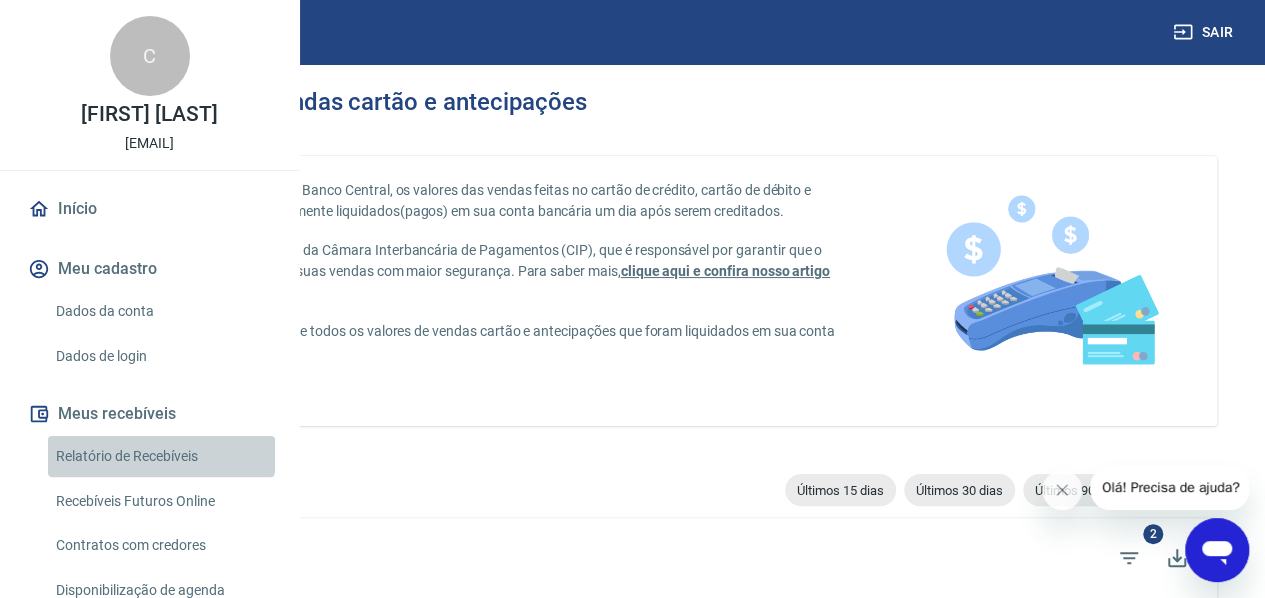 click on "Relatório de Recebíveis" at bounding box center (161, 456) 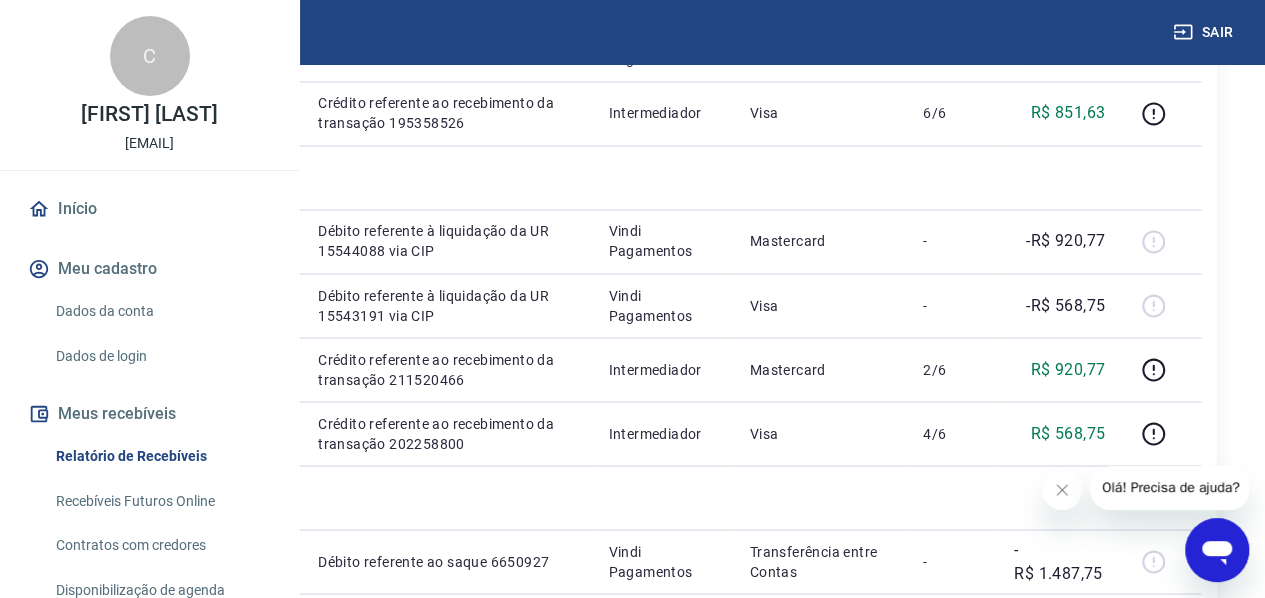 scroll, scrollTop: 1600, scrollLeft: 0, axis: vertical 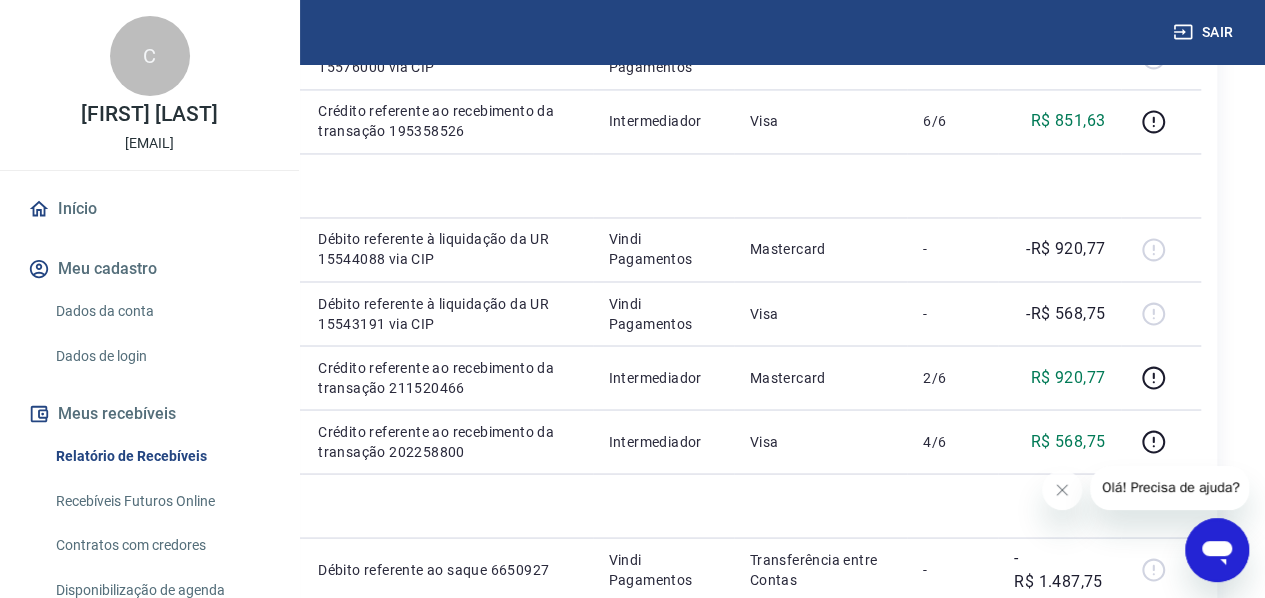 drag, startPoint x: 574, startPoint y: 333, endPoint x: 492, endPoint y: 332, distance: 82.006096 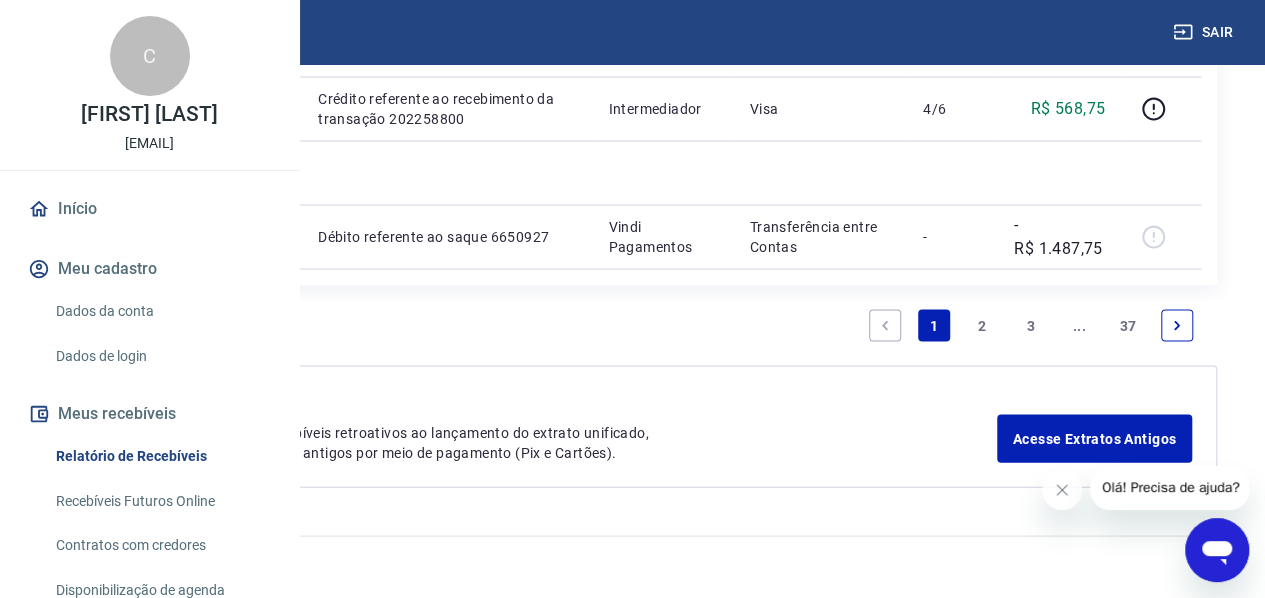 scroll, scrollTop: 3024, scrollLeft: 0, axis: vertical 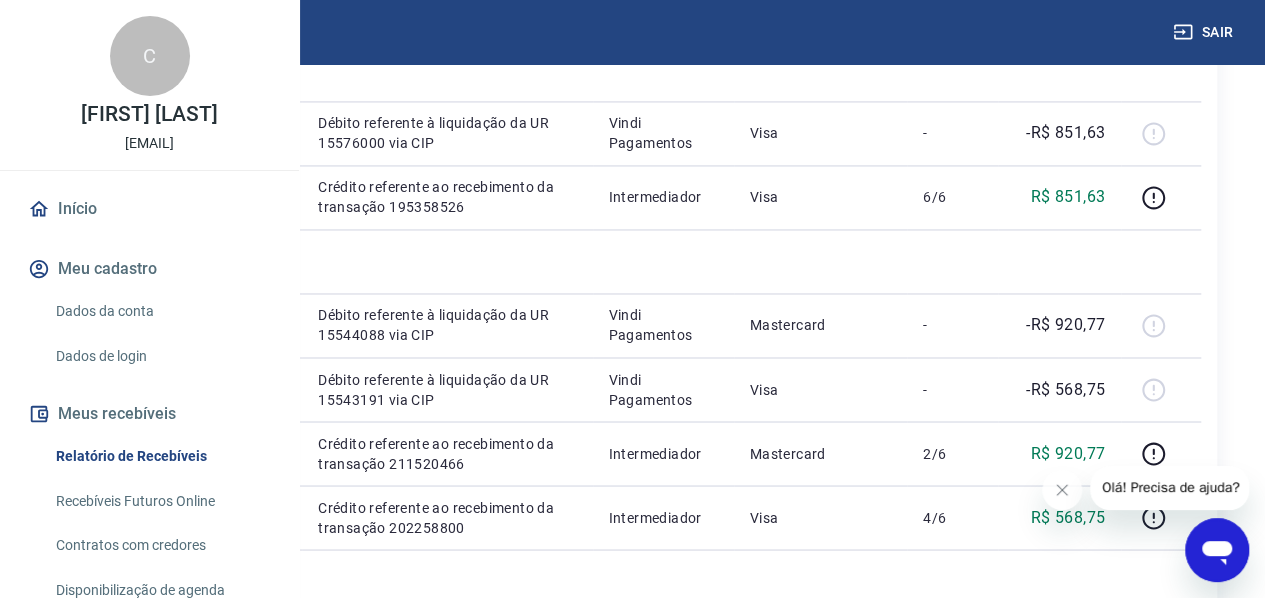 drag, startPoint x: 575, startPoint y: 285, endPoint x: 500, endPoint y: 284, distance: 75.00667 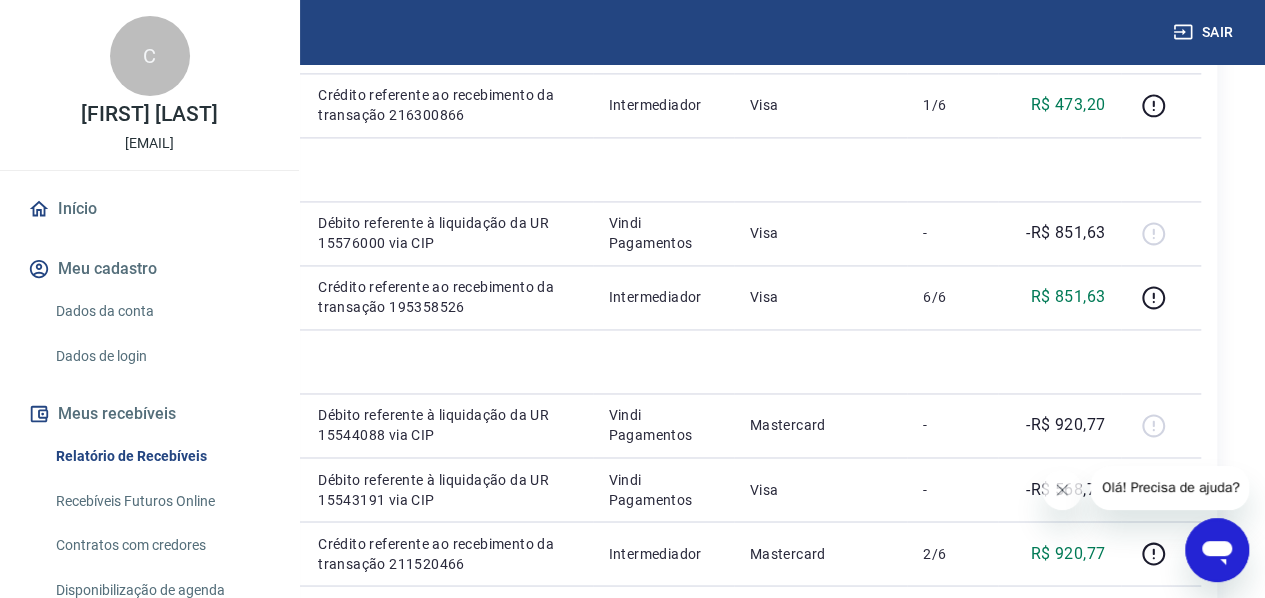 drag, startPoint x: 574, startPoint y: 263, endPoint x: 499, endPoint y: 255, distance: 75.42546 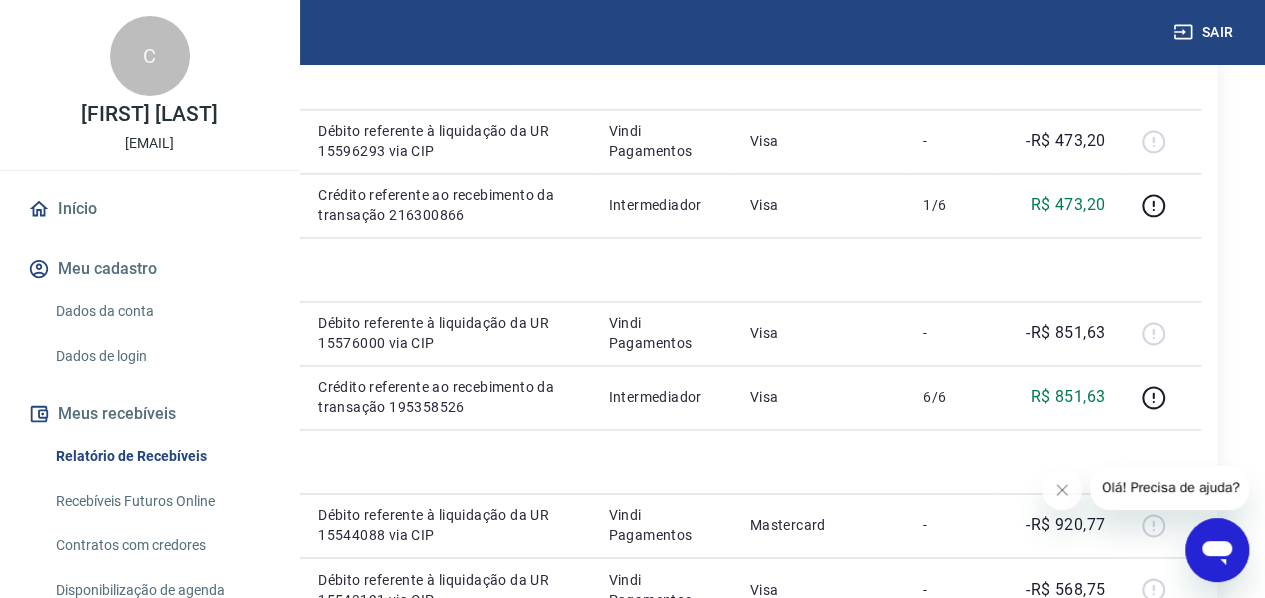 scroll, scrollTop: 1224, scrollLeft: 0, axis: vertical 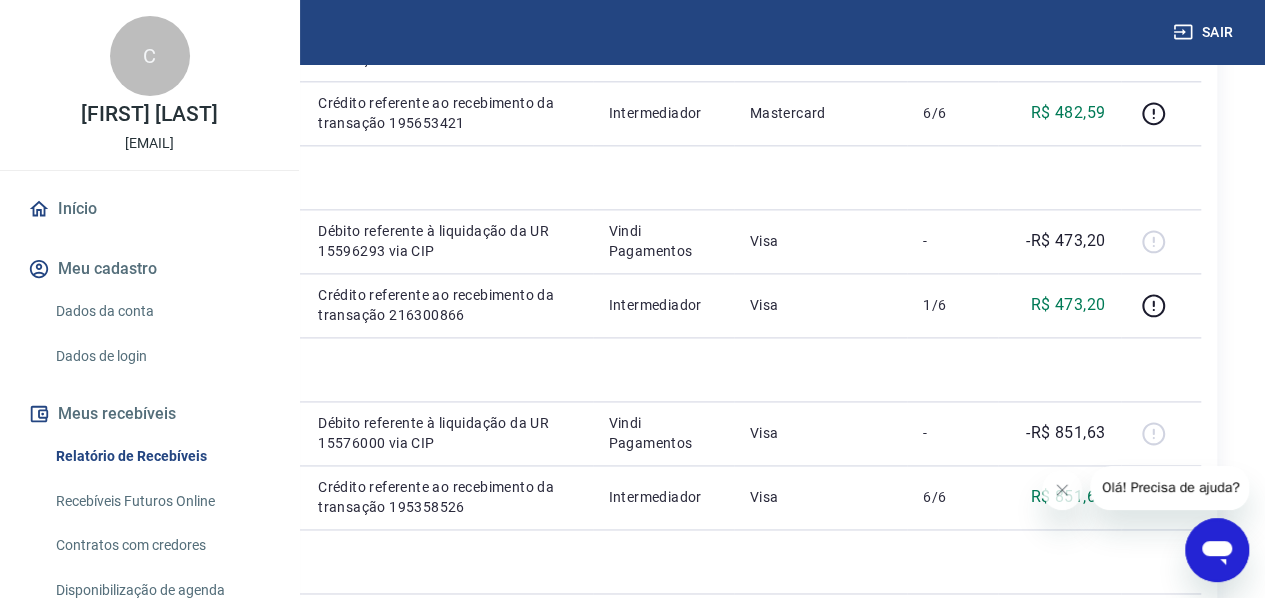 drag, startPoint x: 572, startPoint y: 283, endPoint x: 503, endPoint y: 281, distance: 69.02898 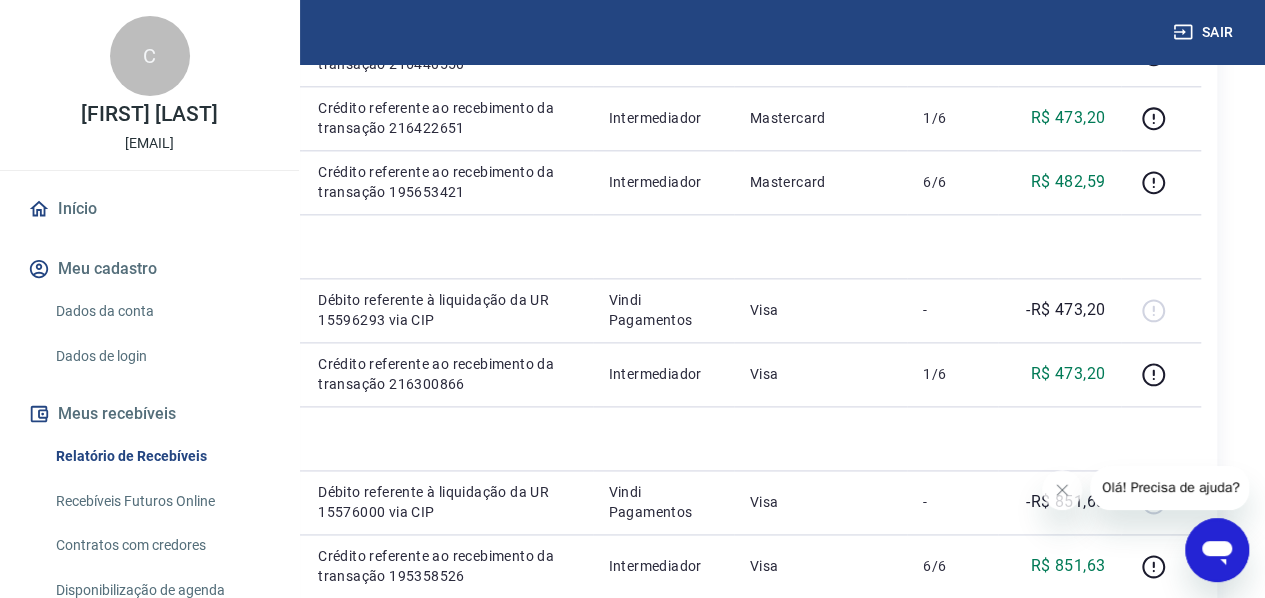 scroll, scrollTop: 1124, scrollLeft: 0, axis: vertical 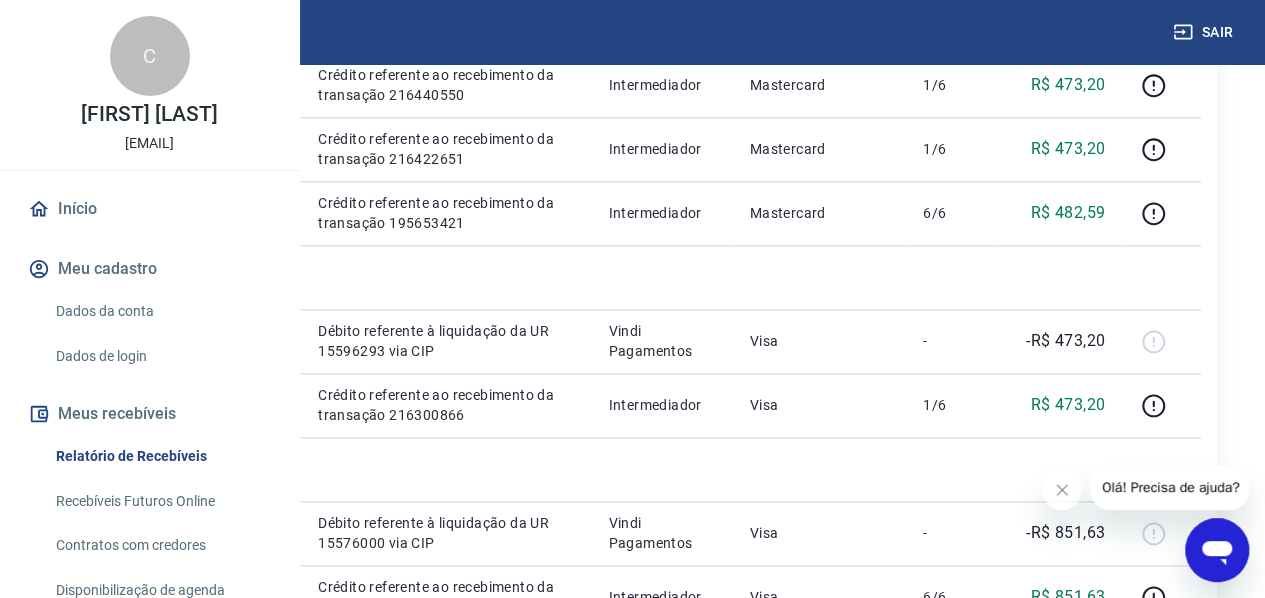 drag, startPoint x: 498, startPoint y: 255, endPoint x: 577, endPoint y: 264, distance: 79.51101 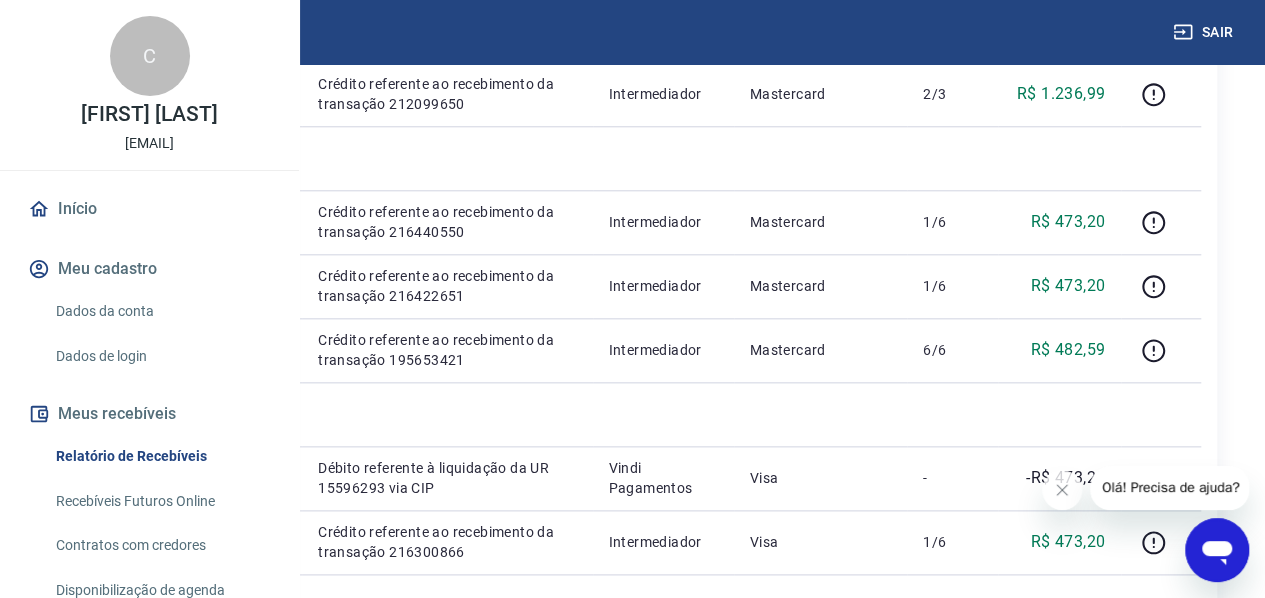 scroll, scrollTop: 924, scrollLeft: 0, axis: vertical 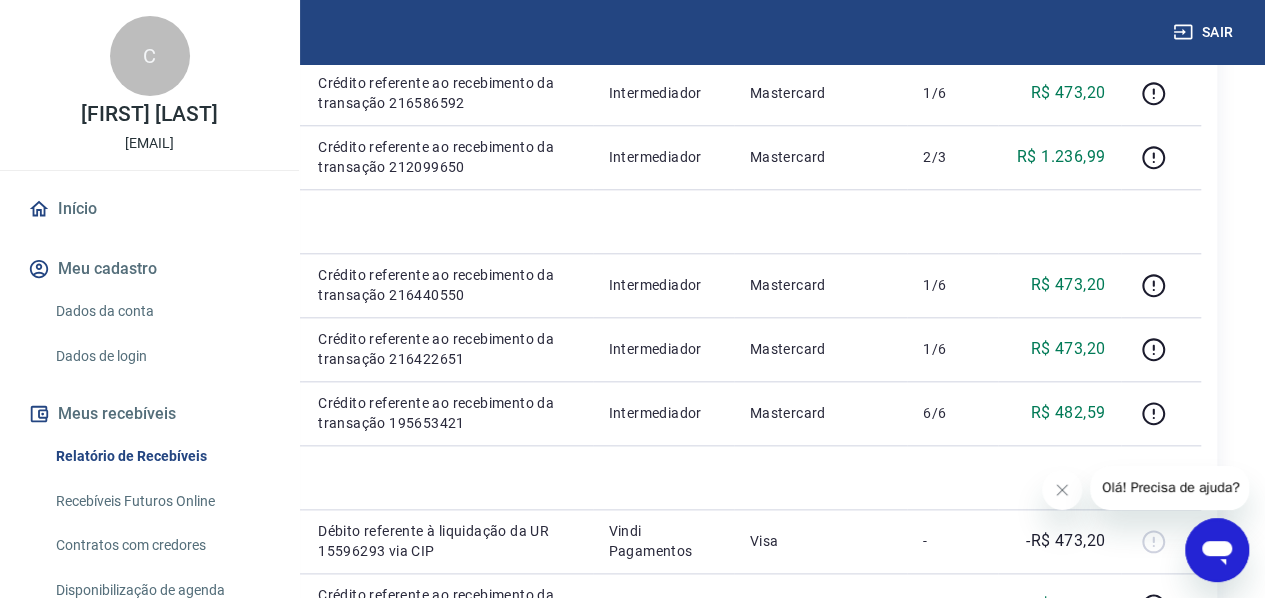 drag, startPoint x: 500, startPoint y: 341, endPoint x: 578, endPoint y: 343, distance: 78.025635 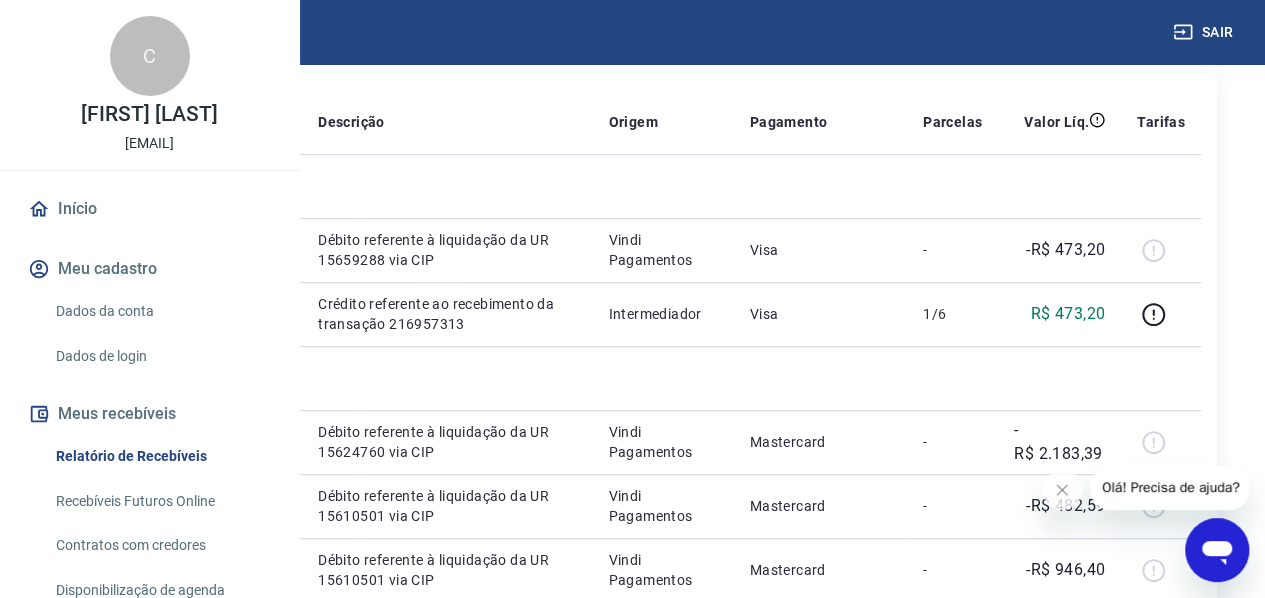 scroll, scrollTop: 224, scrollLeft: 0, axis: vertical 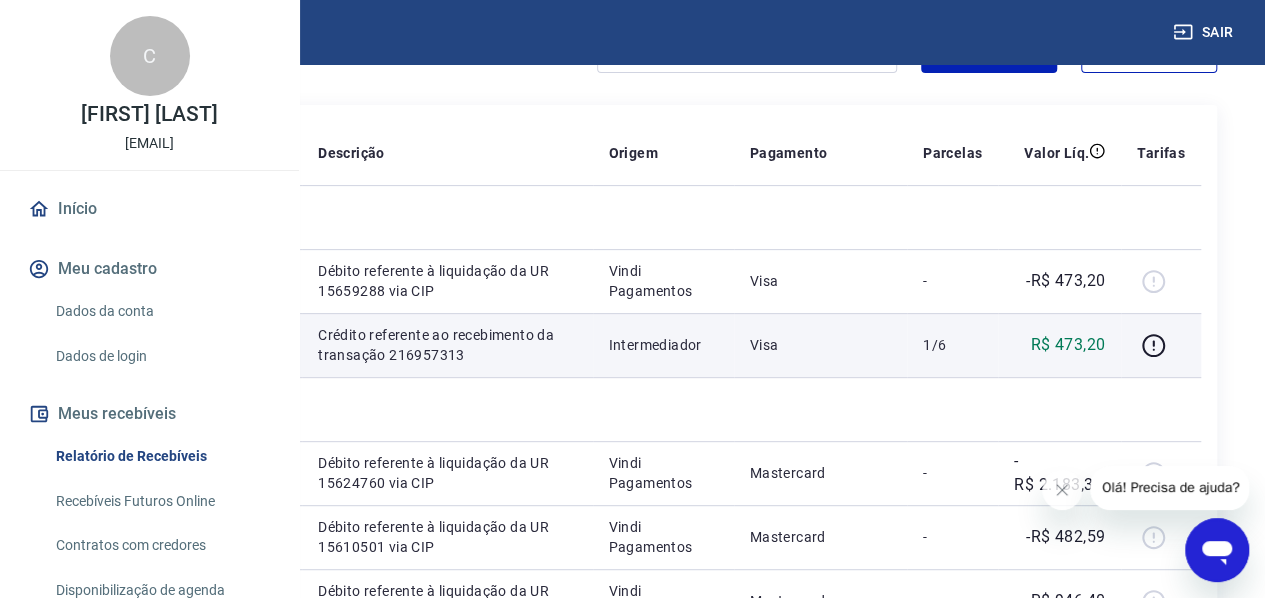 drag, startPoint x: 494, startPoint y: 419, endPoint x: 572, endPoint y: 427, distance: 78.40918 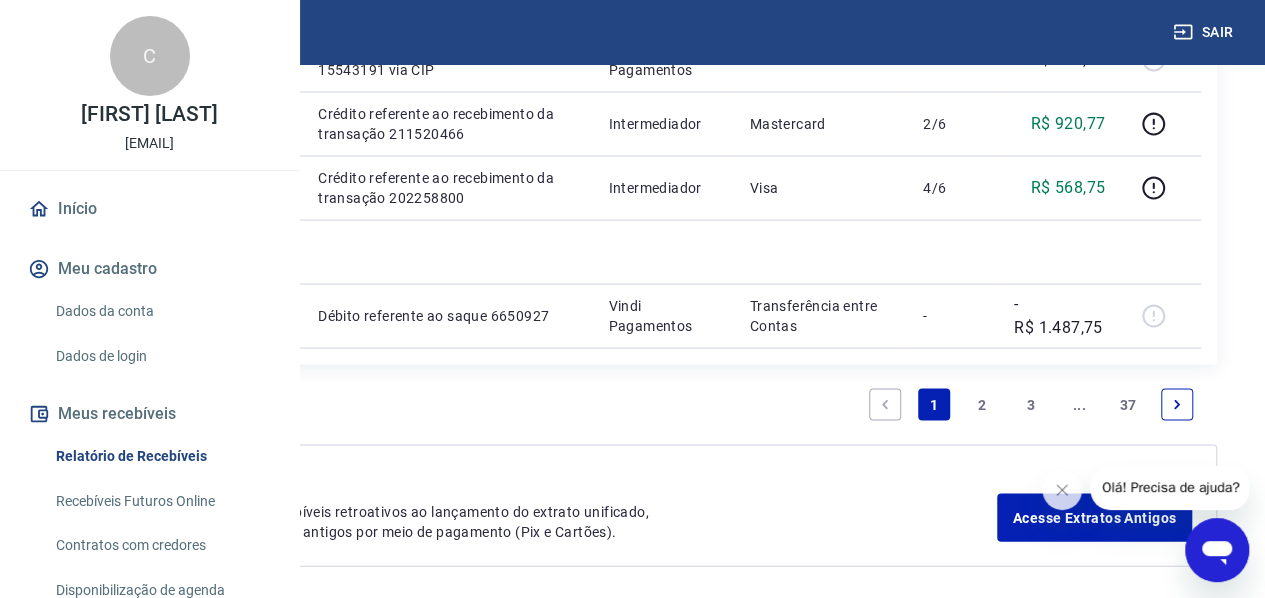 scroll, scrollTop: 1824, scrollLeft: 0, axis: vertical 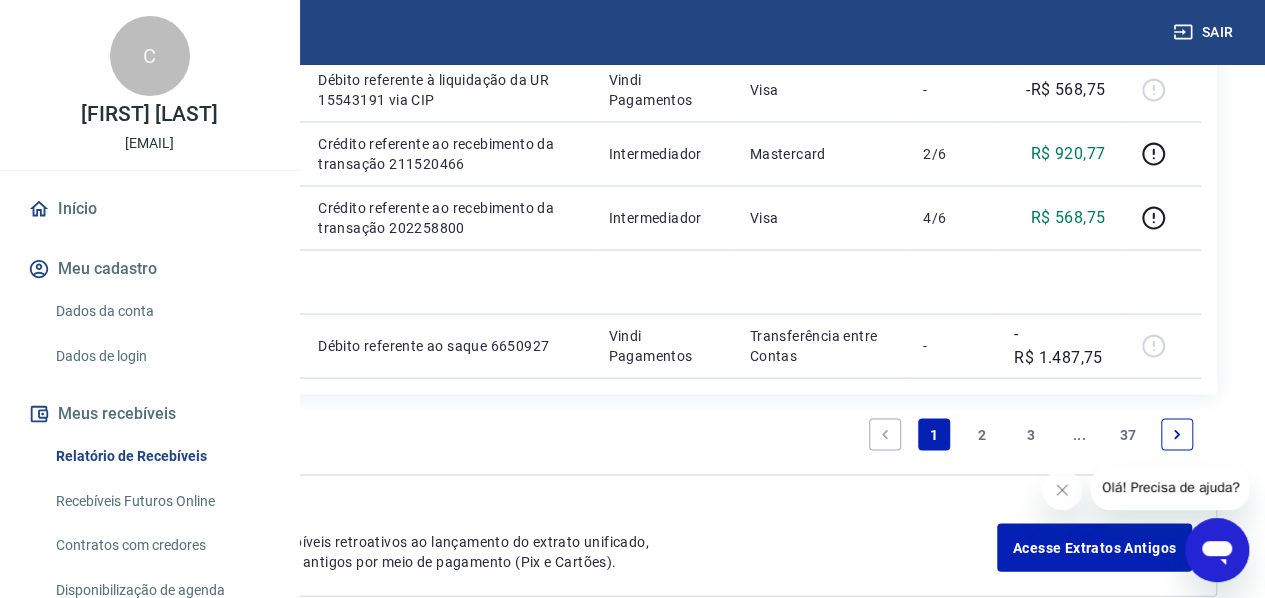 drag, startPoint x: 501, startPoint y: 407, endPoint x: 579, endPoint y: 408, distance: 78.00641 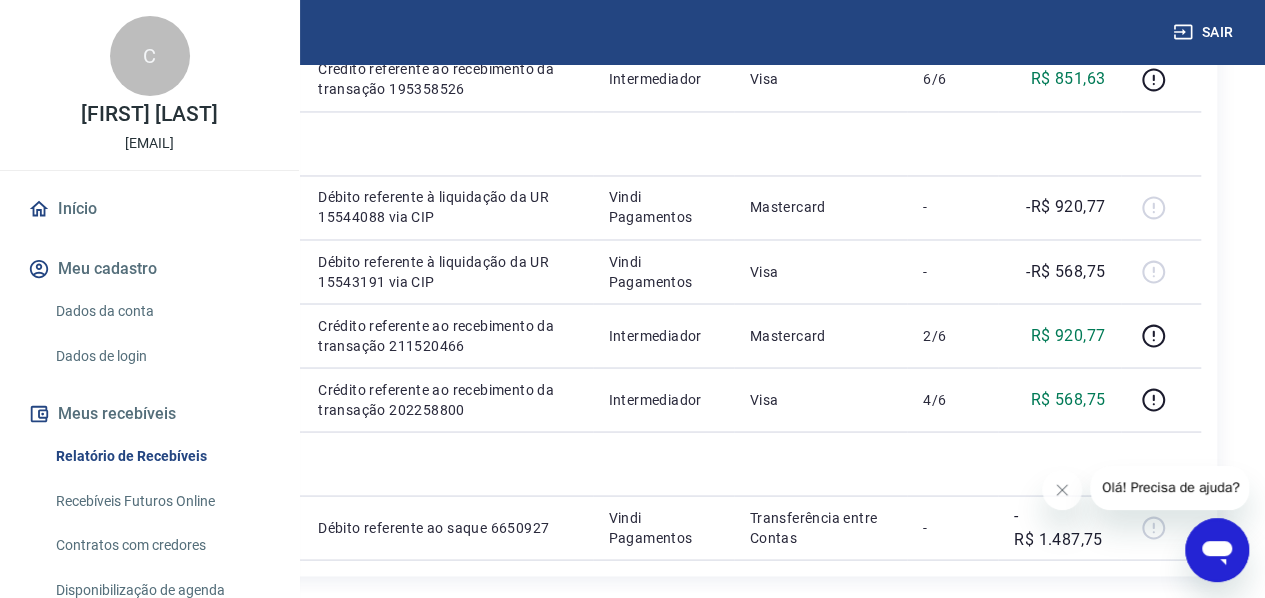 scroll, scrollTop: 1624, scrollLeft: 0, axis: vertical 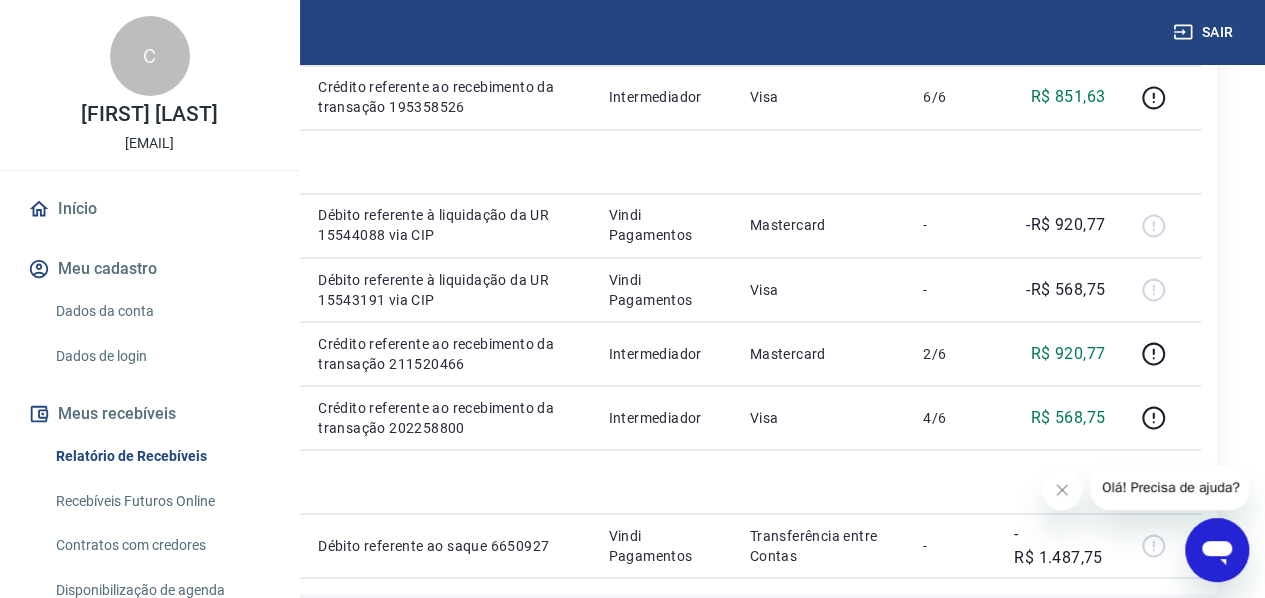 drag, startPoint x: 1075, startPoint y: 183, endPoint x: 1148, endPoint y: 184, distance: 73.00685 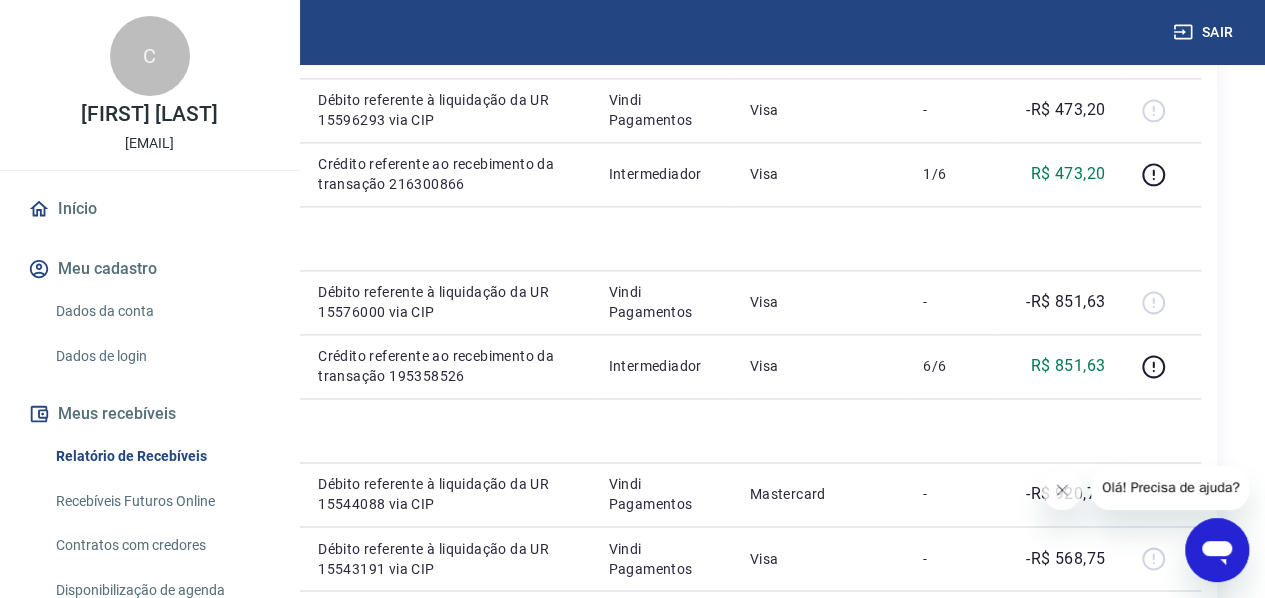 scroll, scrollTop: 1324, scrollLeft: 0, axis: vertical 